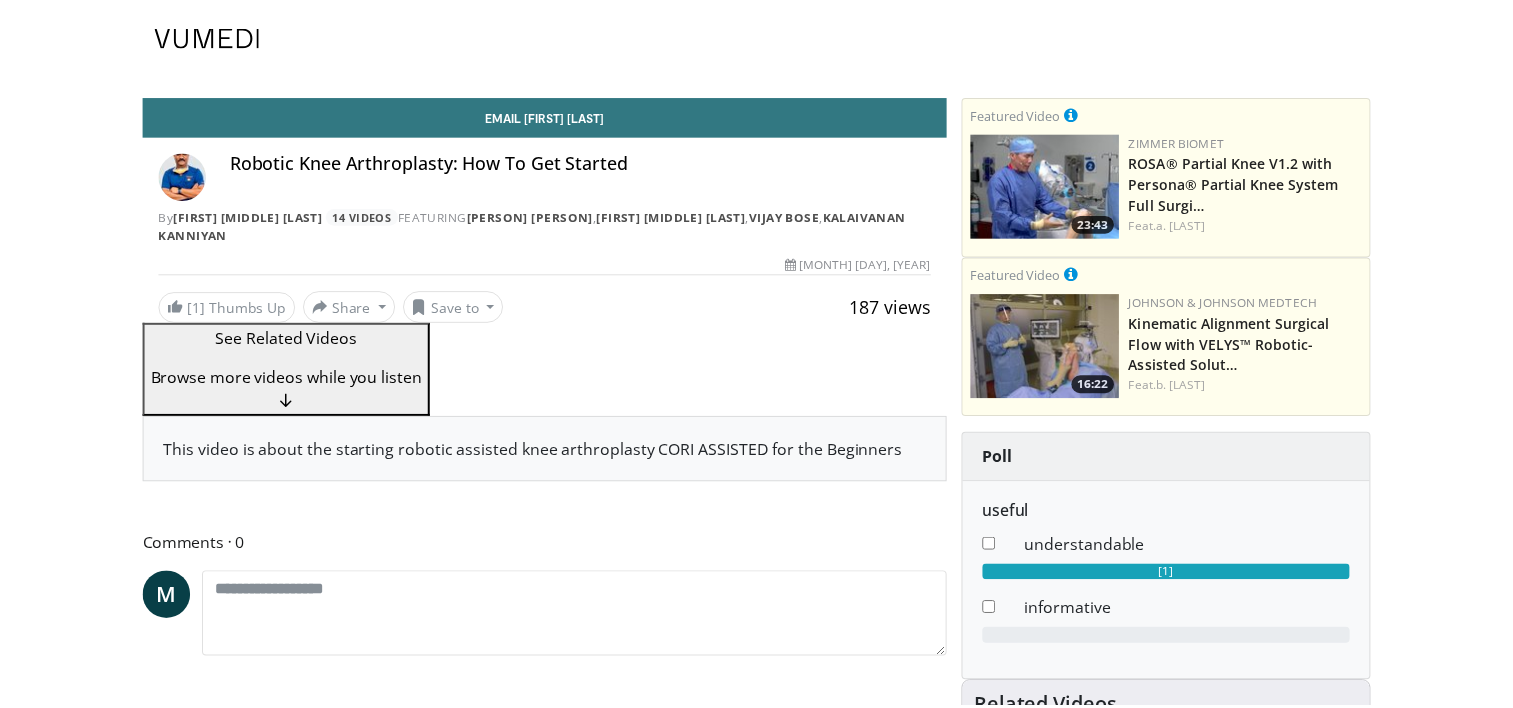 scroll, scrollTop: 0, scrollLeft: 0, axis: both 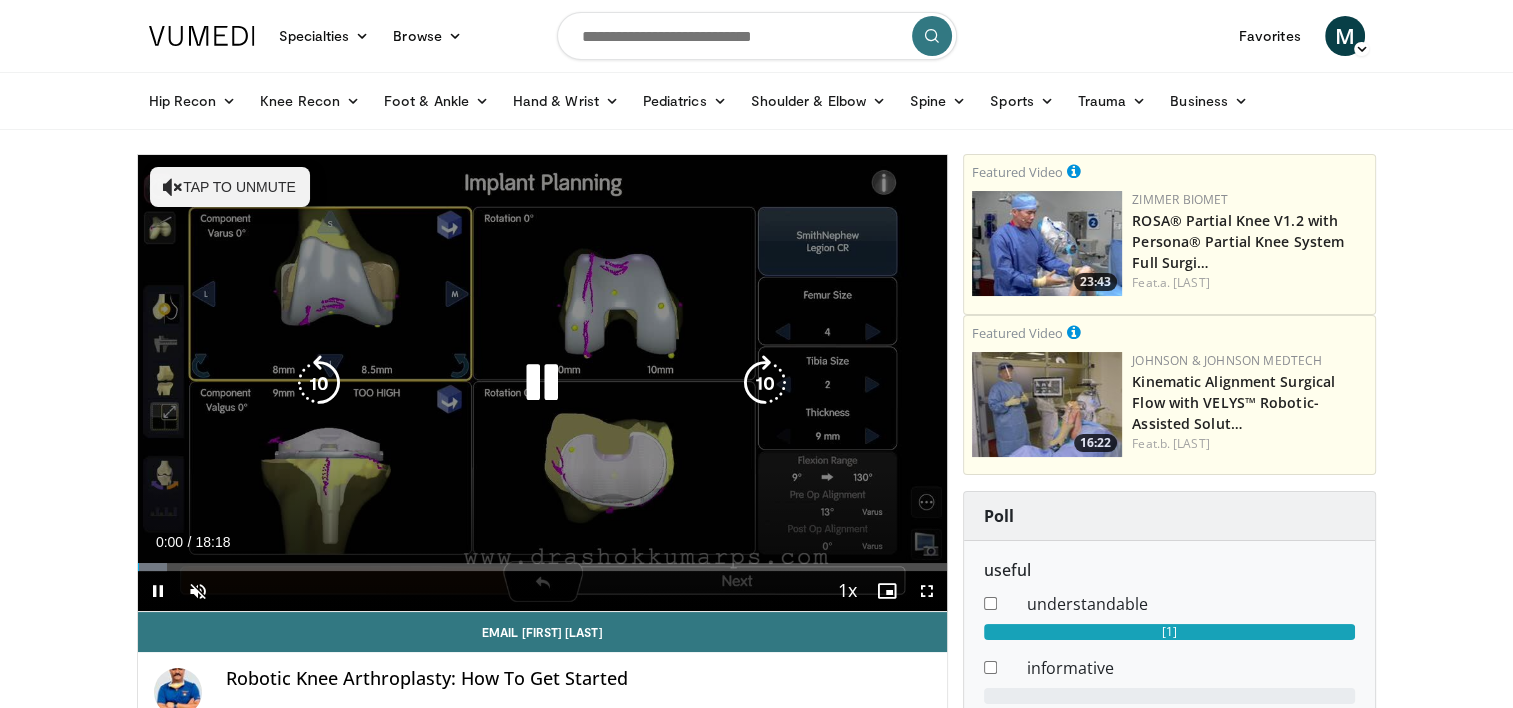 click on "Tap to unmute" at bounding box center (230, 187) 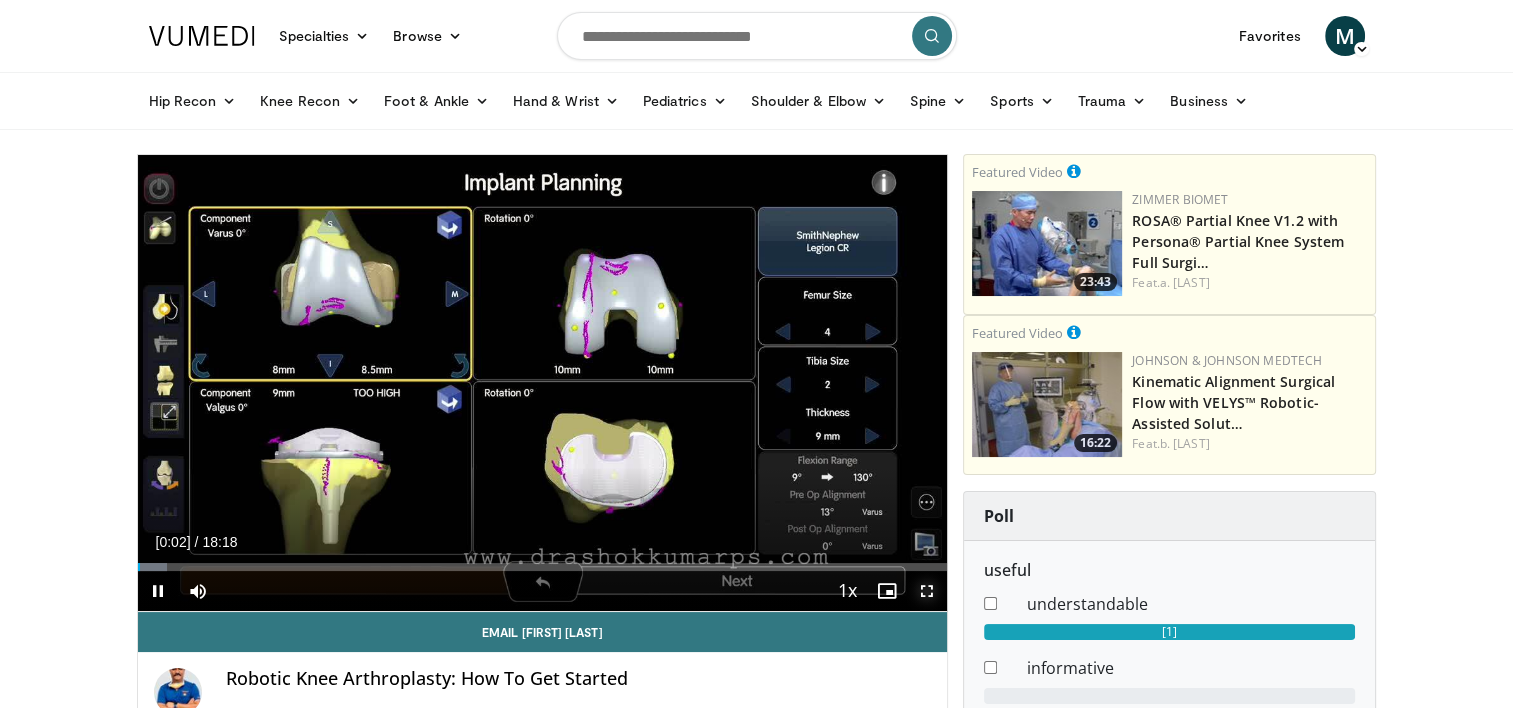 click at bounding box center (927, 591) 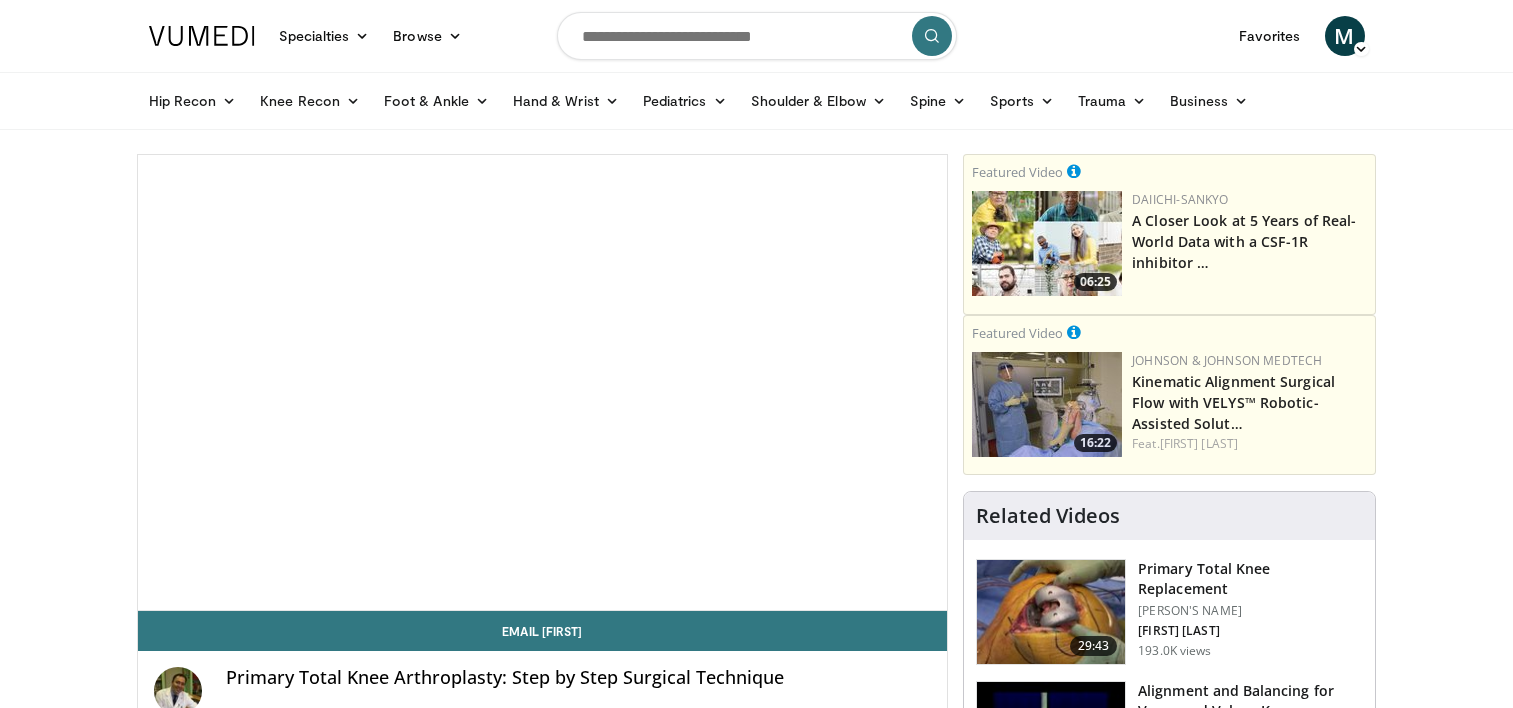 scroll, scrollTop: 0, scrollLeft: 0, axis: both 